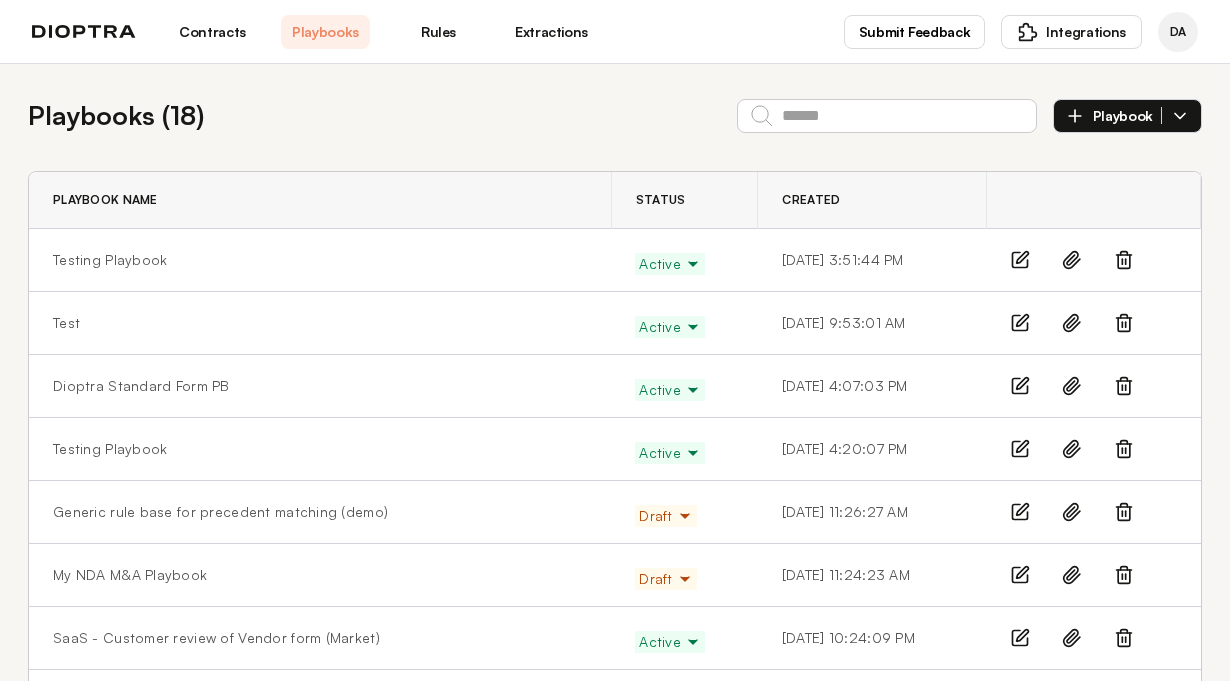 scroll, scrollTop: 0, scrollLeft: 0, axis: both 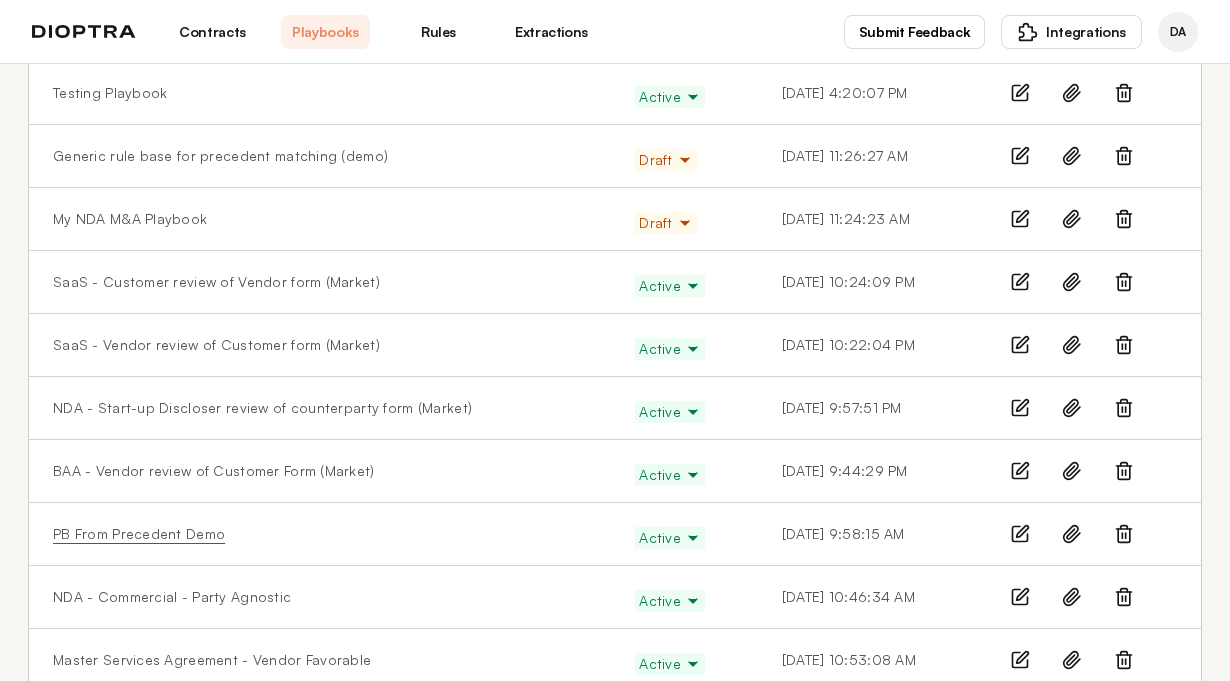 click on "PB From Precedent Demo" at bounding box center [139, 534] 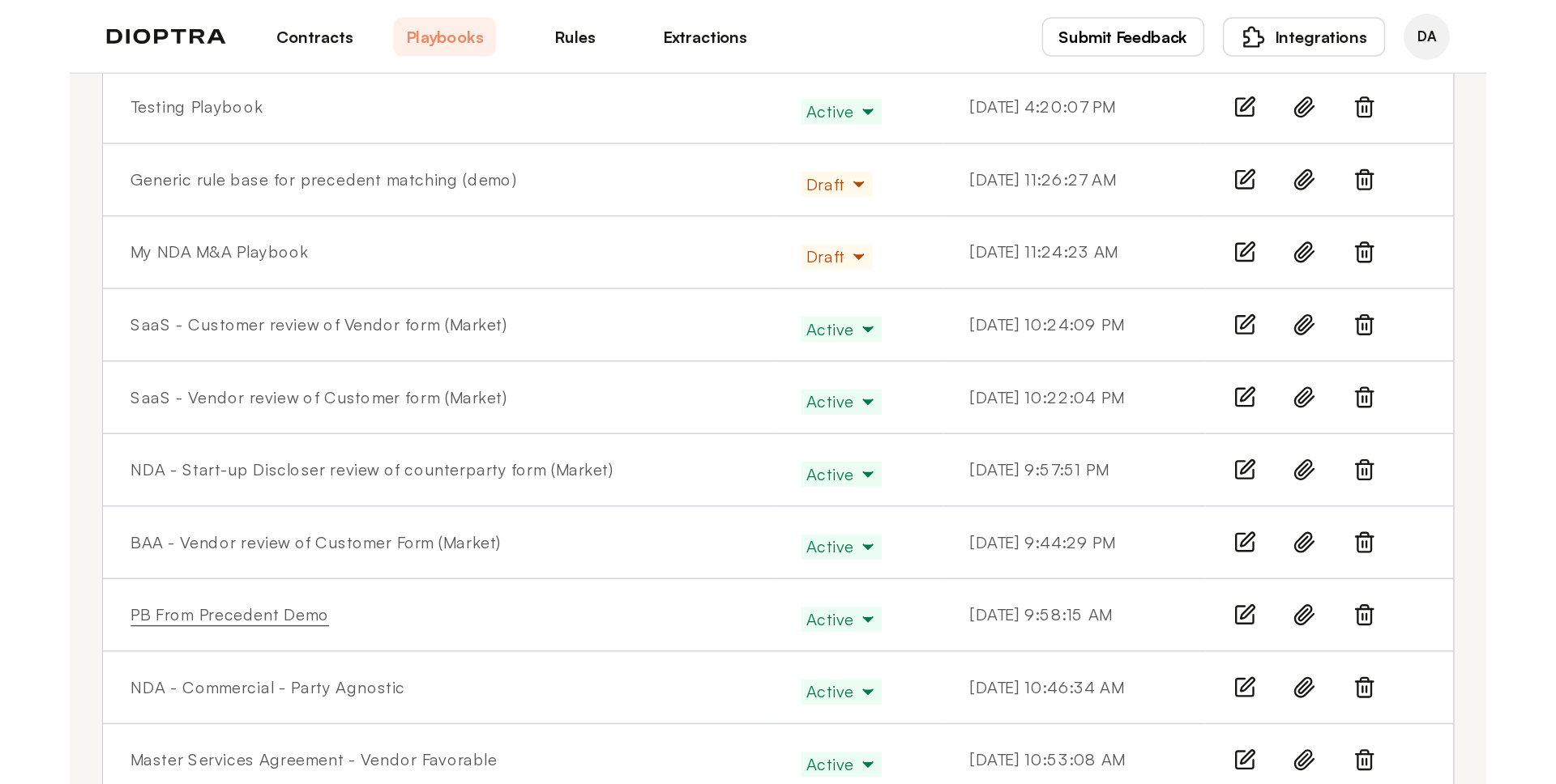 scroll, scrollTop: 0, scrollLeft: 0, axis: both 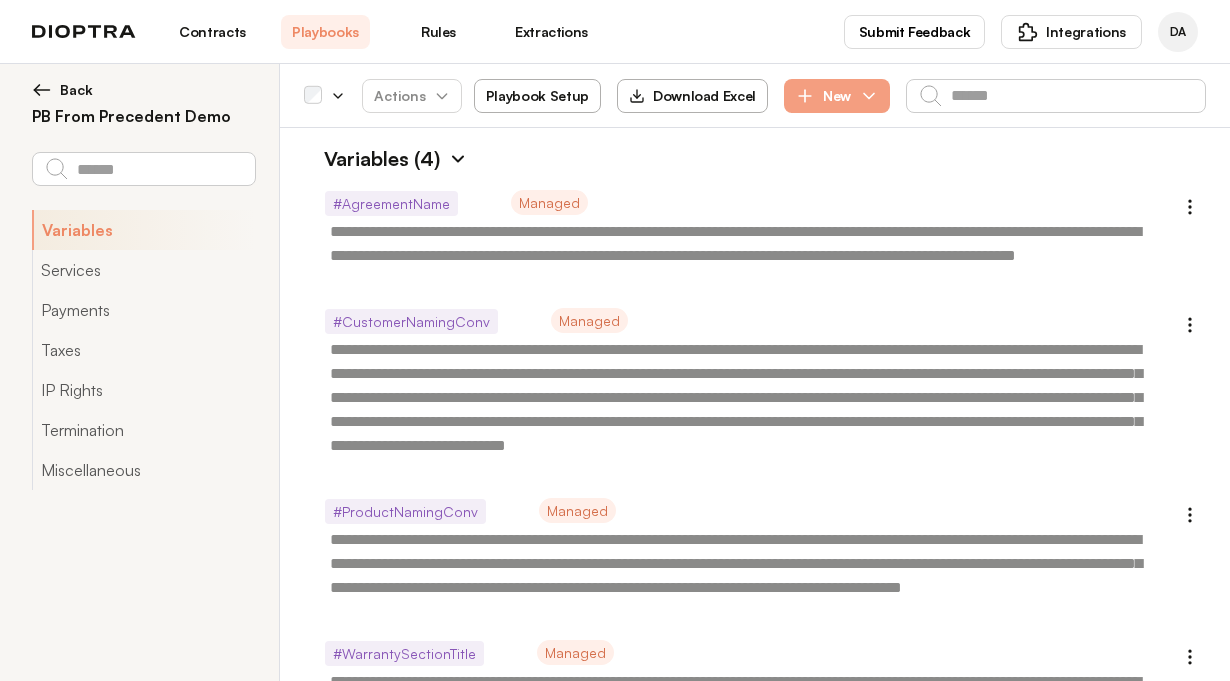 click on "Playbook Setup" at bounding box center [537, 96] 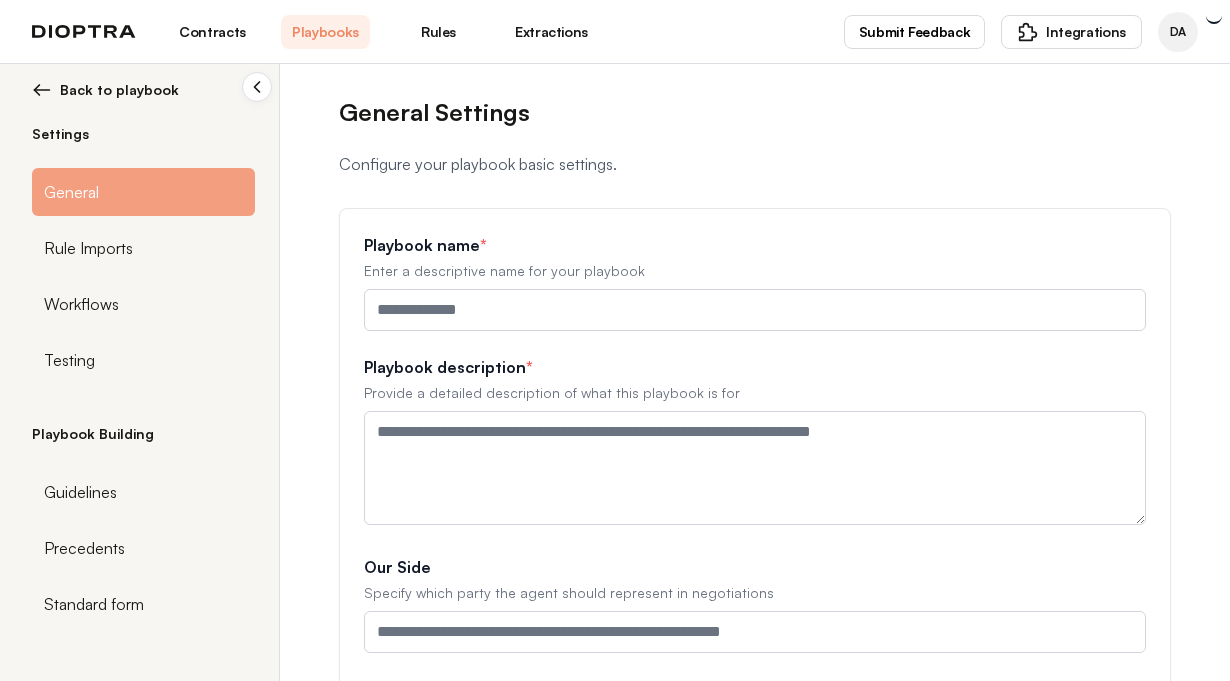 type on "**********" 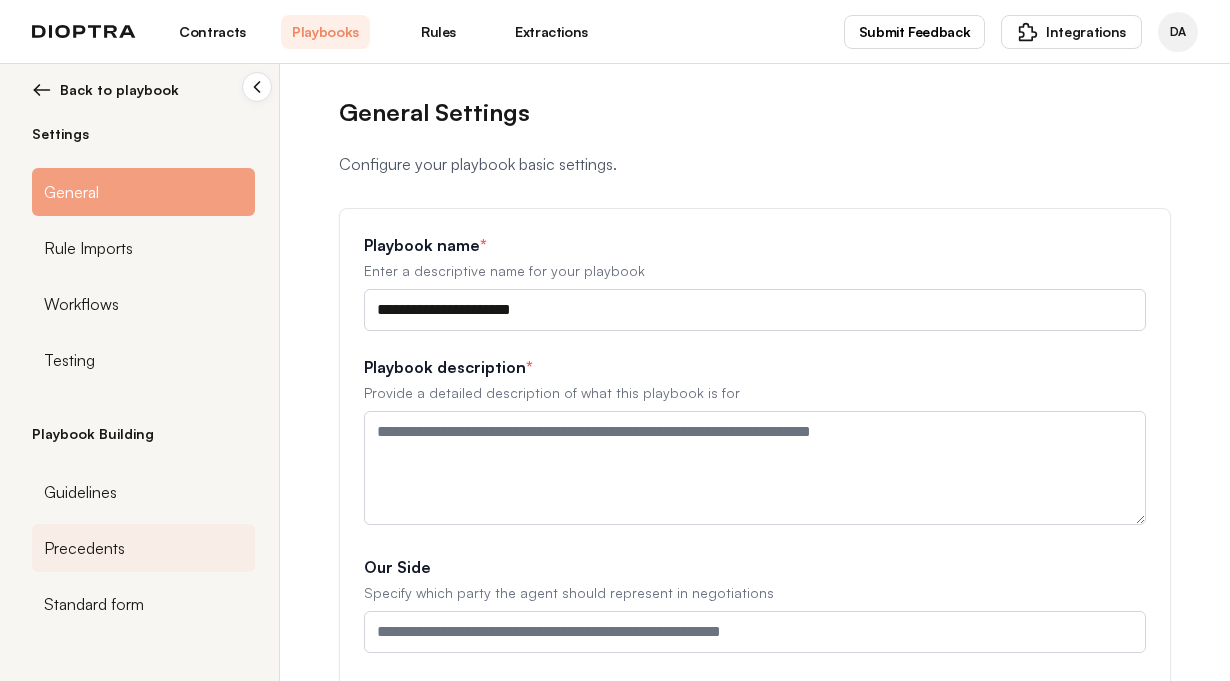 click on "Precedents" at bounding box center (143, 548) 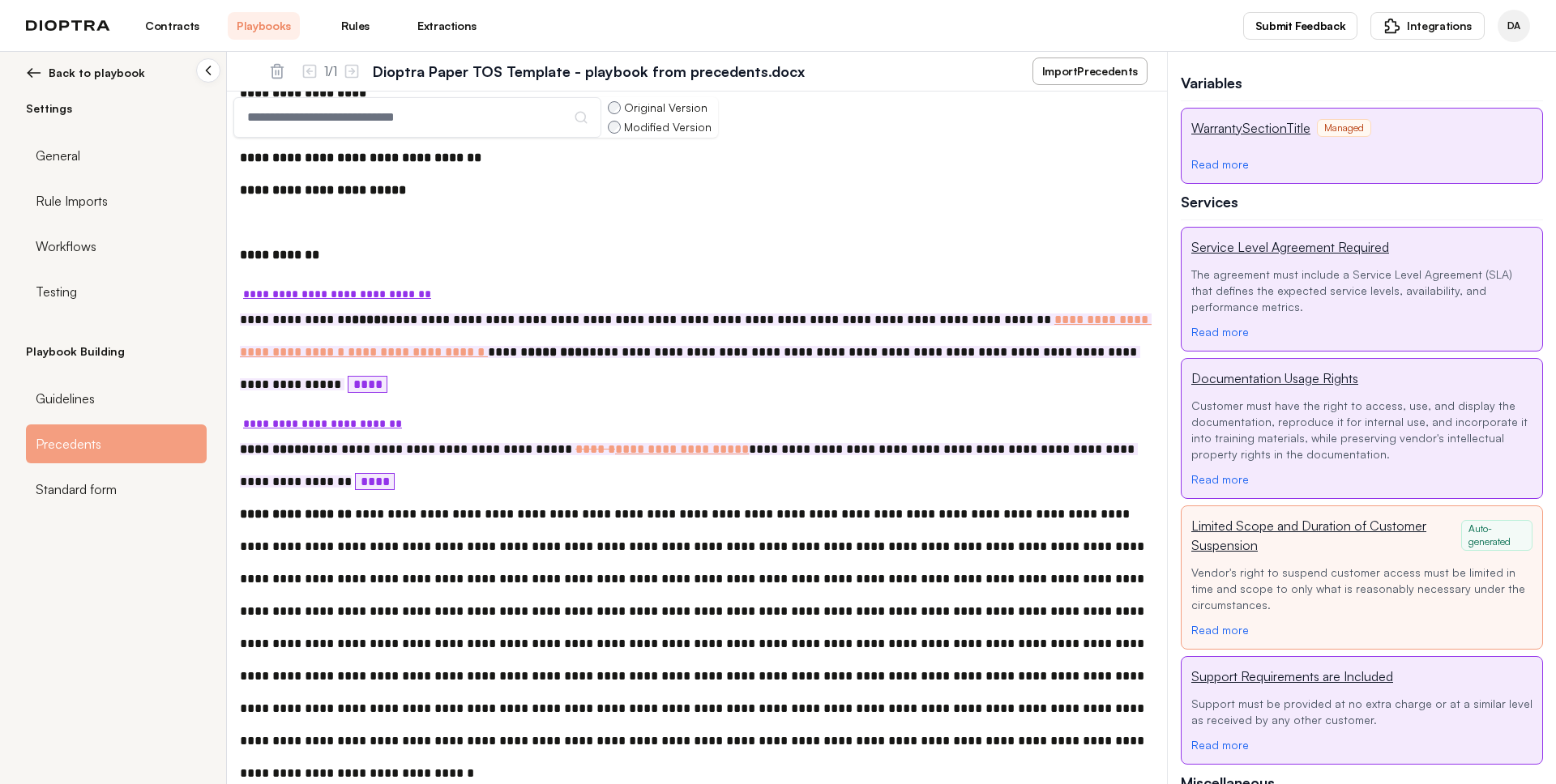 scroll, scrollTop: 1072, scrollLeft: 0, axis: vertical 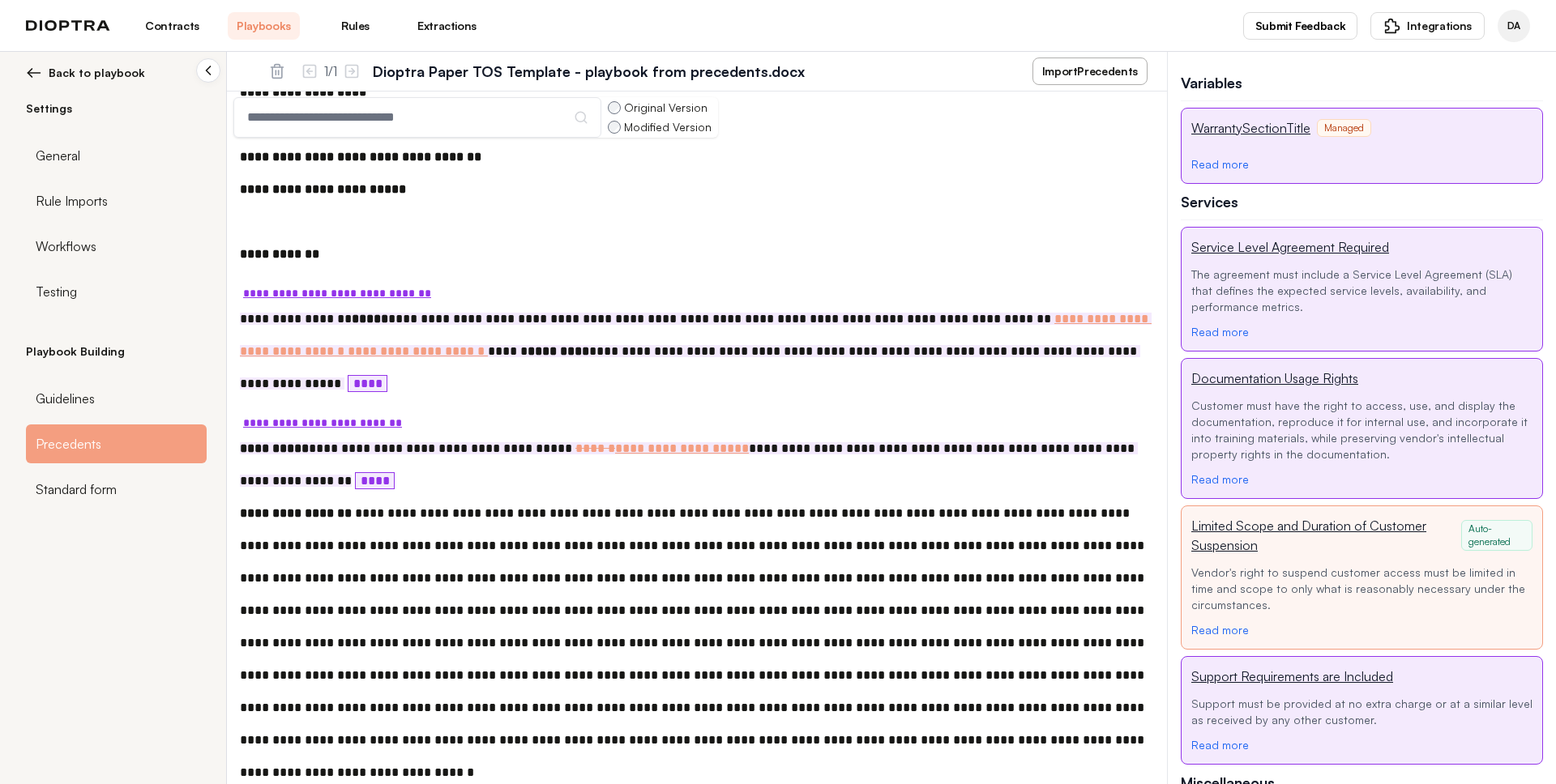 click on "Back to playbook" at bounding box center [96, 73] 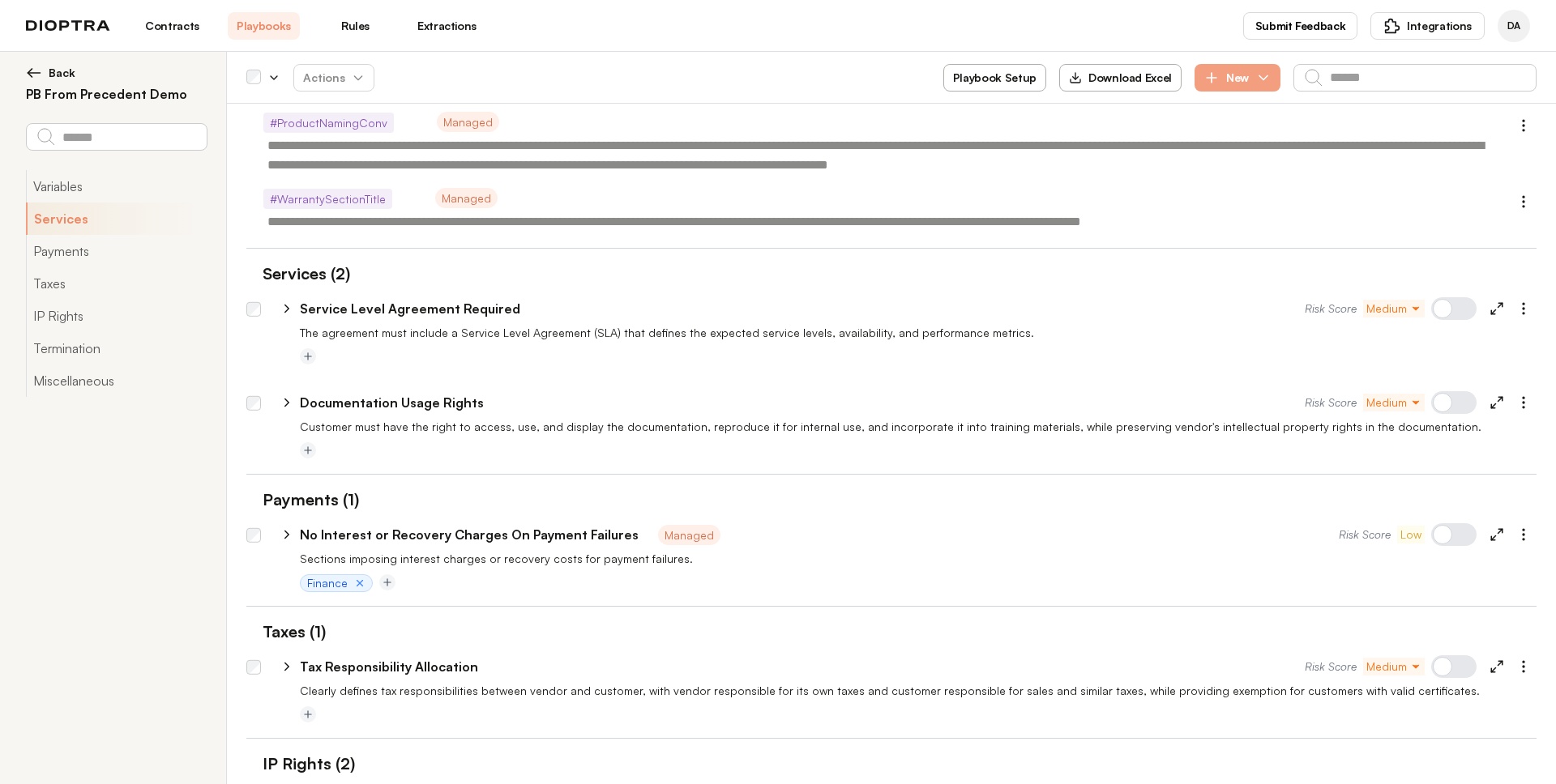 scroll, scrollTop: 234, scrollLeft: 0, axis: vertical 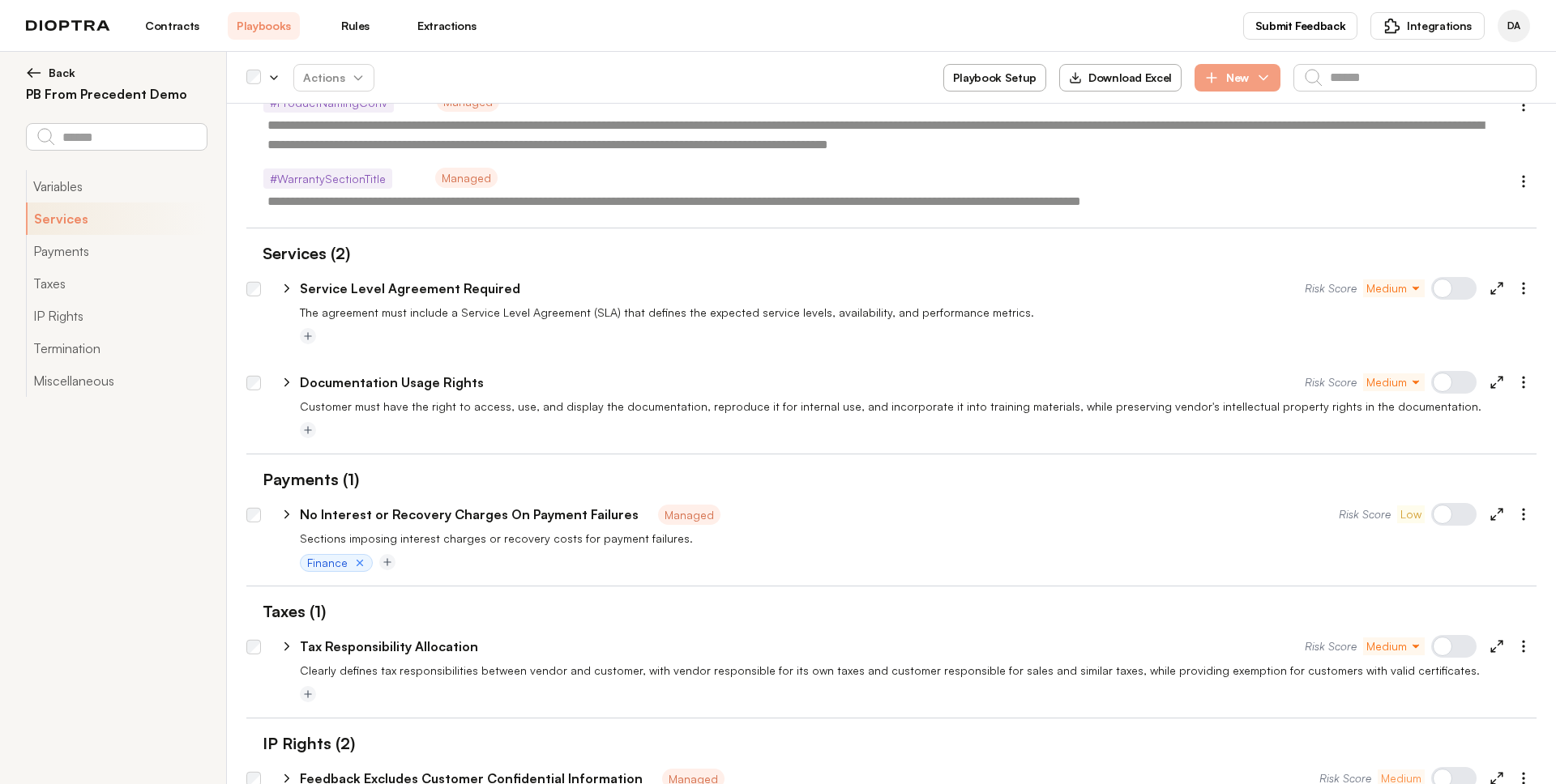 click 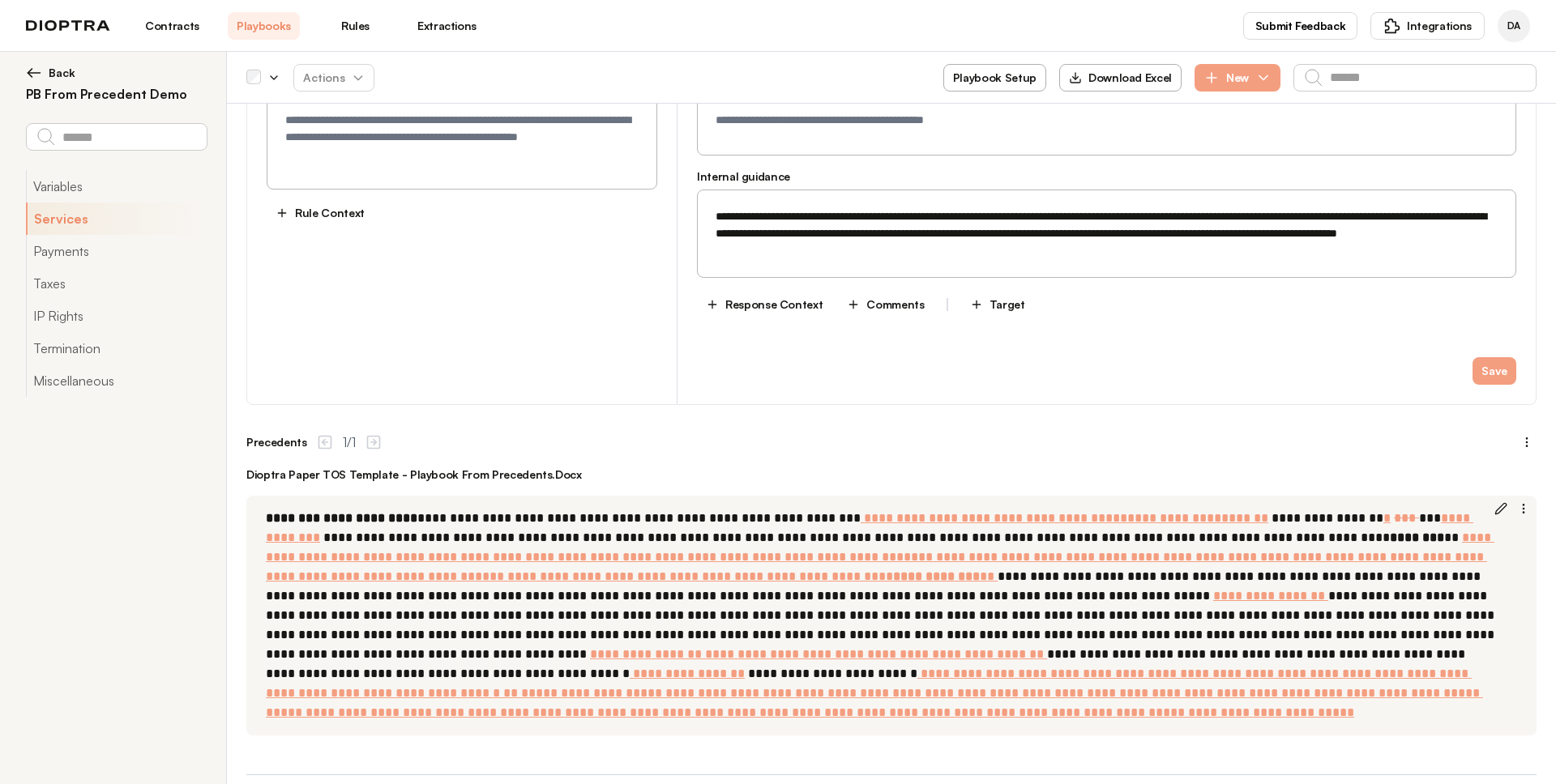 type on "*" 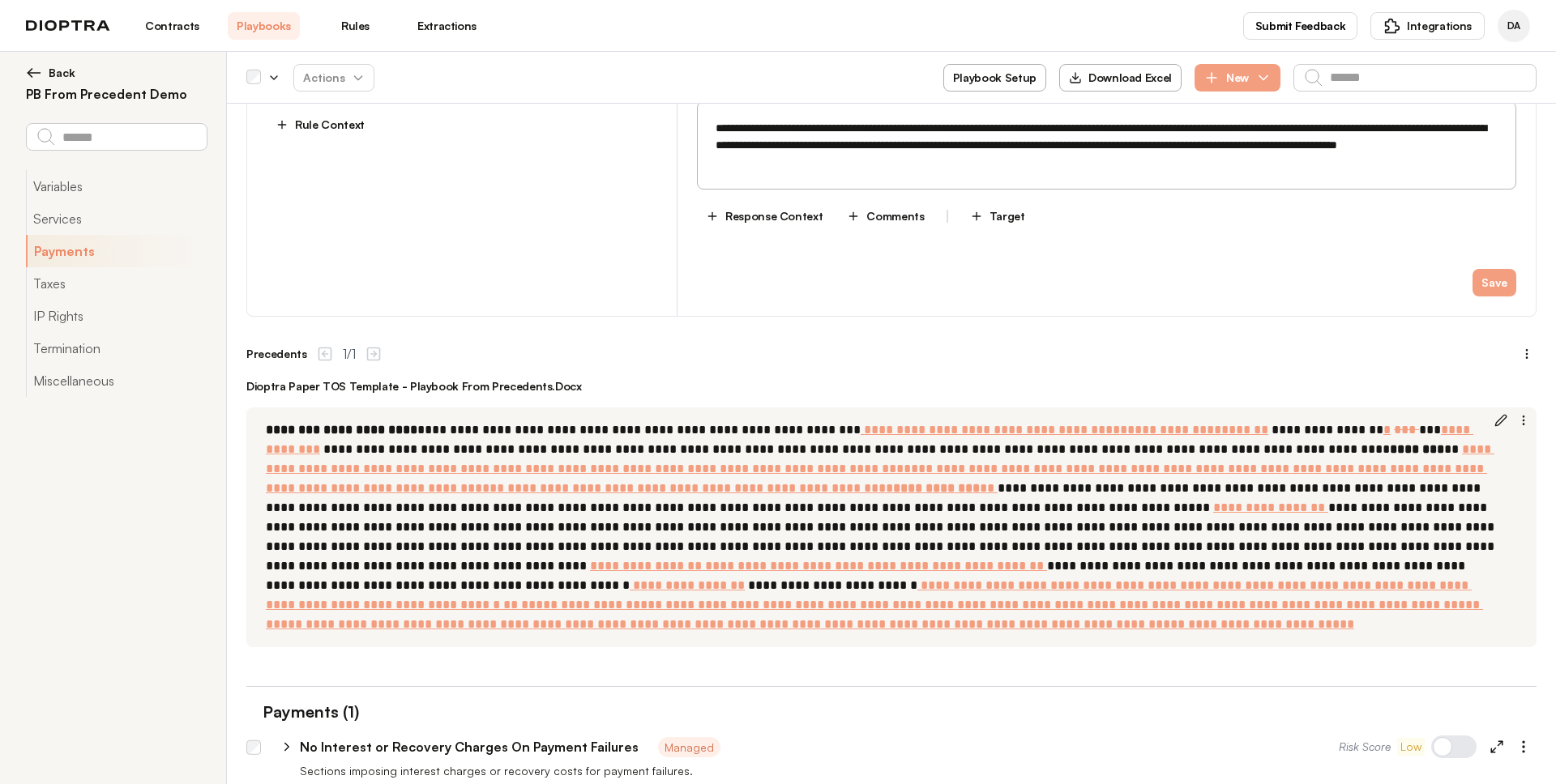 scroll, scrollTop: 777, scrollLeft: 0, axis: vertical 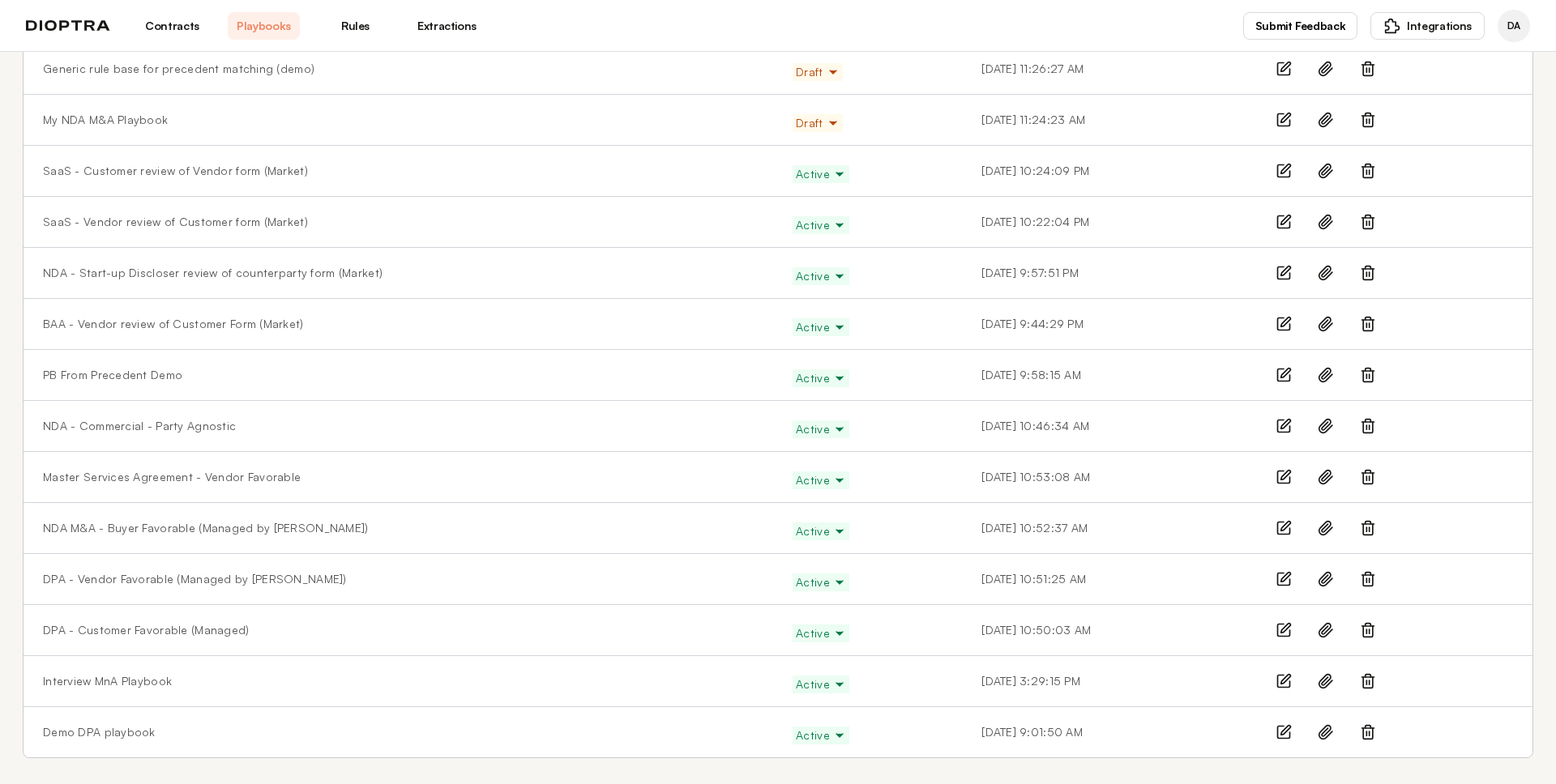 click on "PB From Precedent Demo" at bounding box center [398, 375] 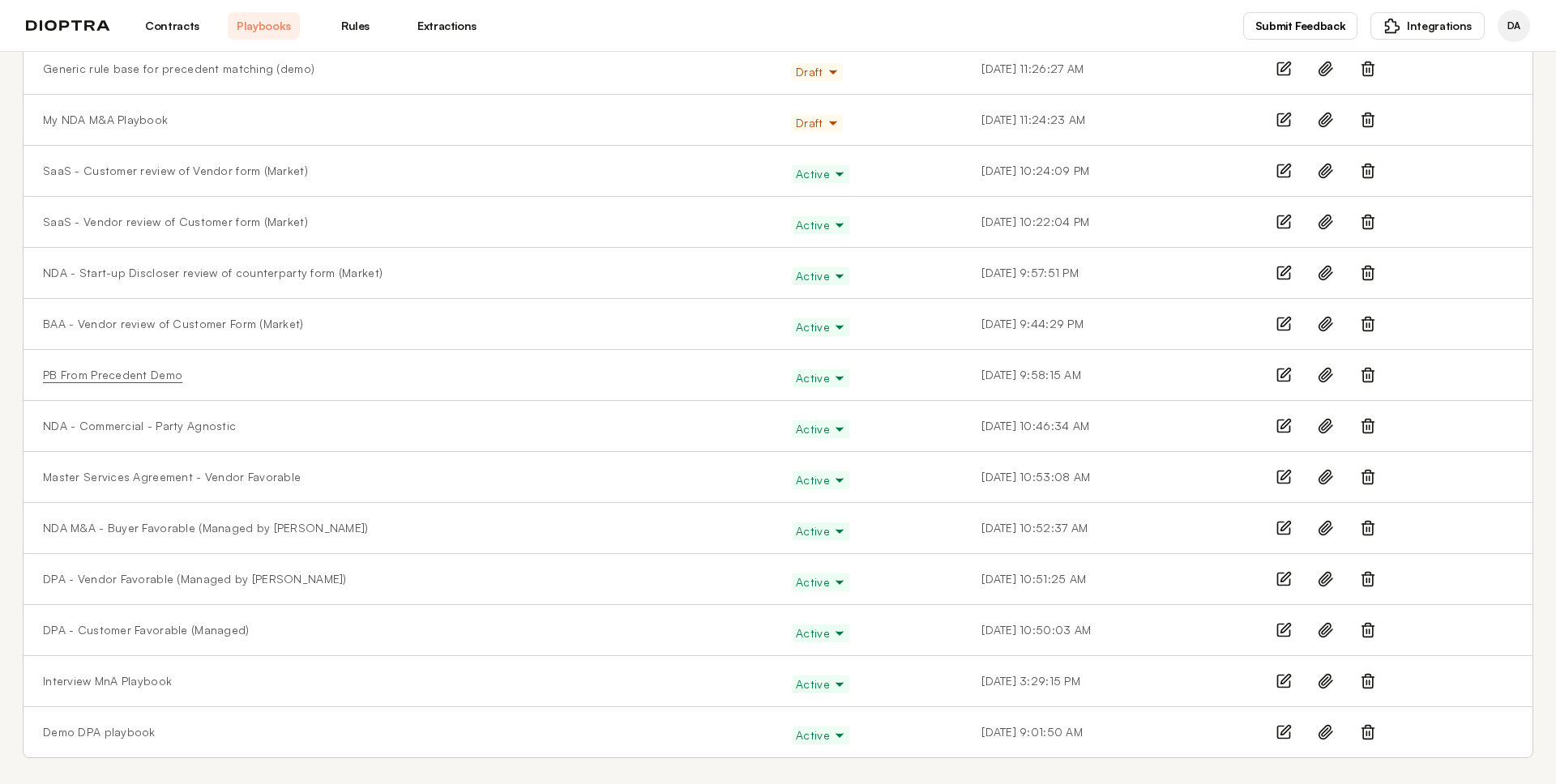 click on "PB From Precedent Demo" at bounding box center [113, 375] 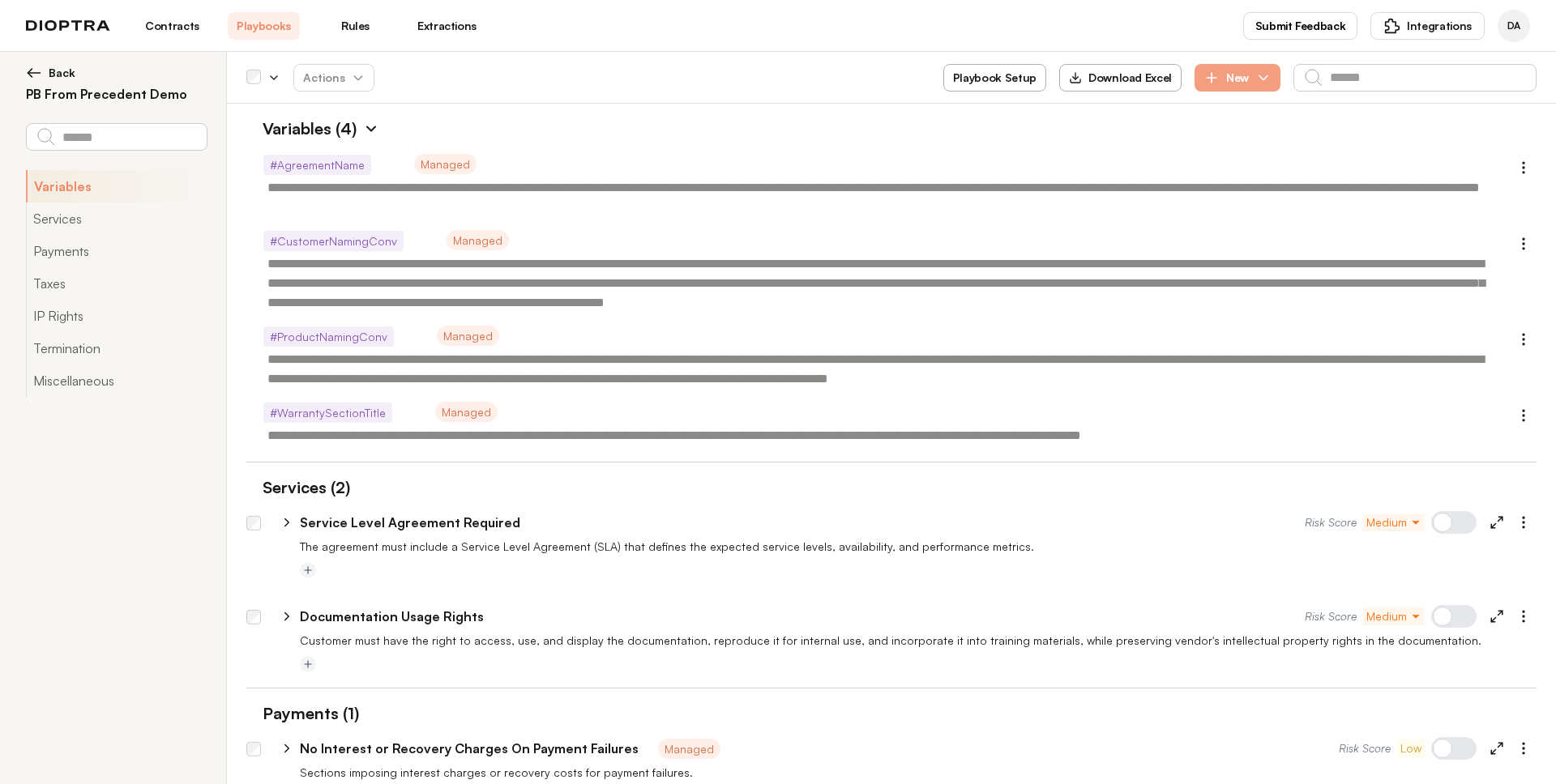 click on "Playbook Setup" at bounding box center (994, 78) 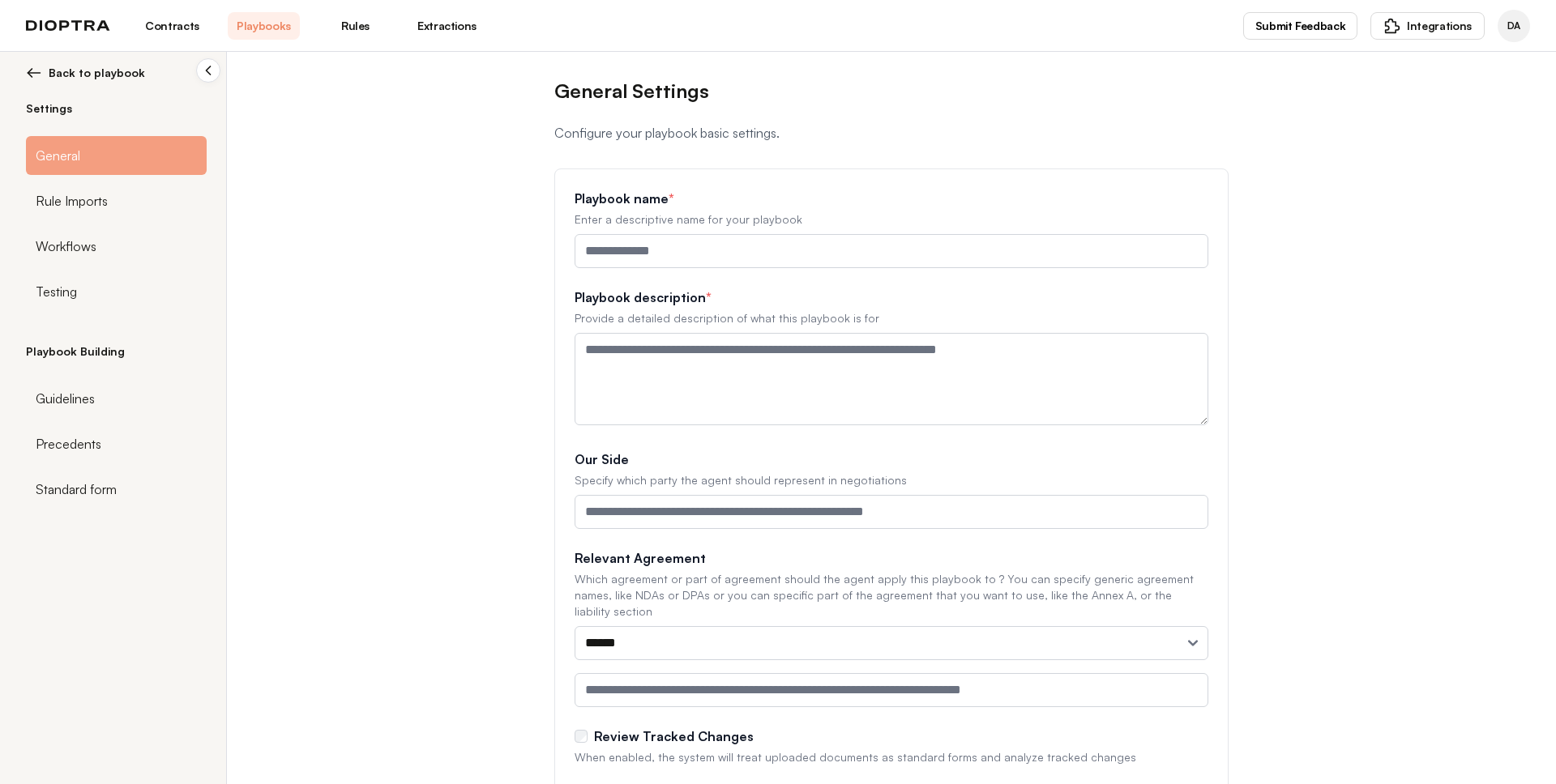type on "**********" 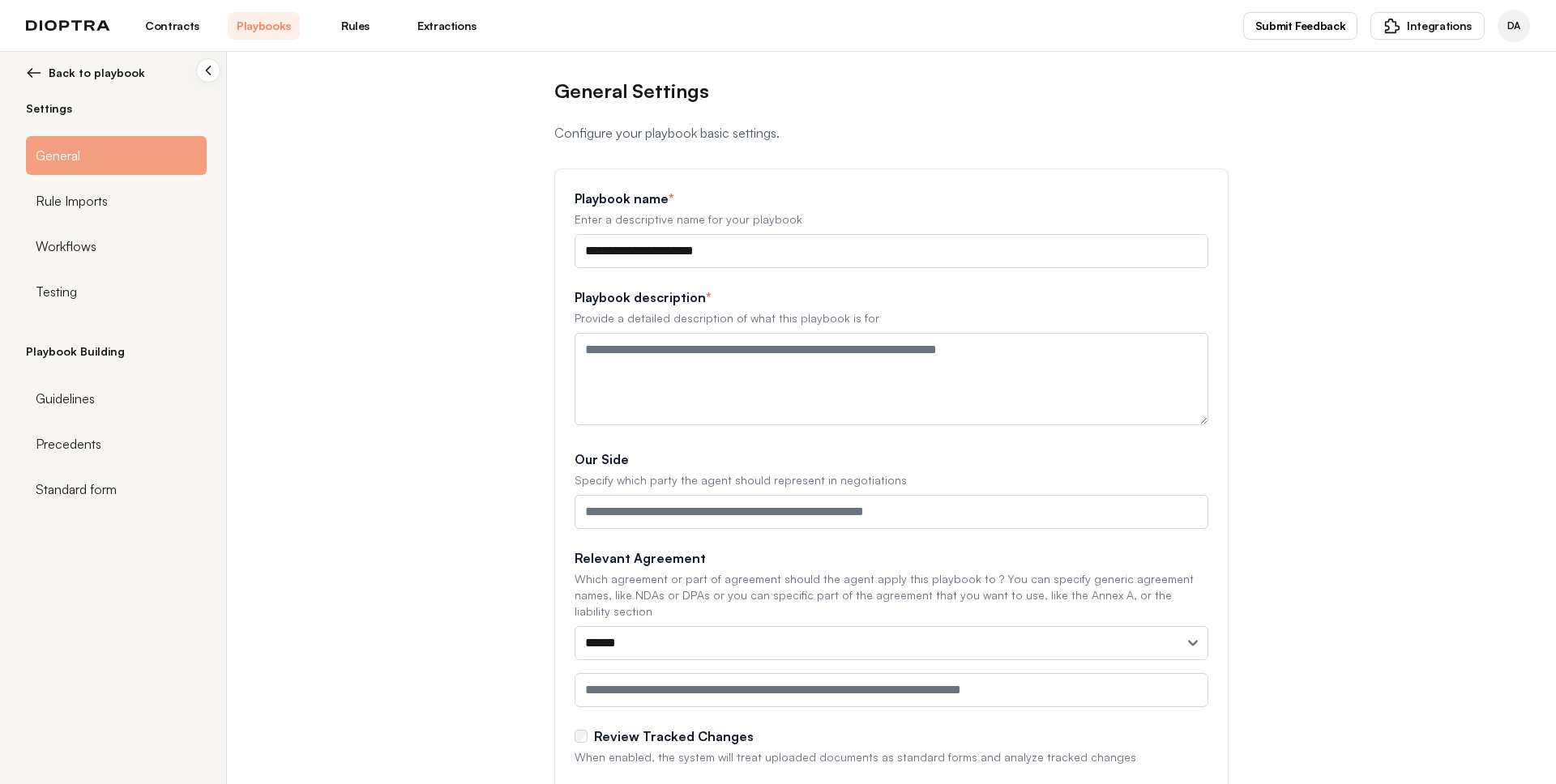 click on "Back to playbook" at bounding box center (96, 73) 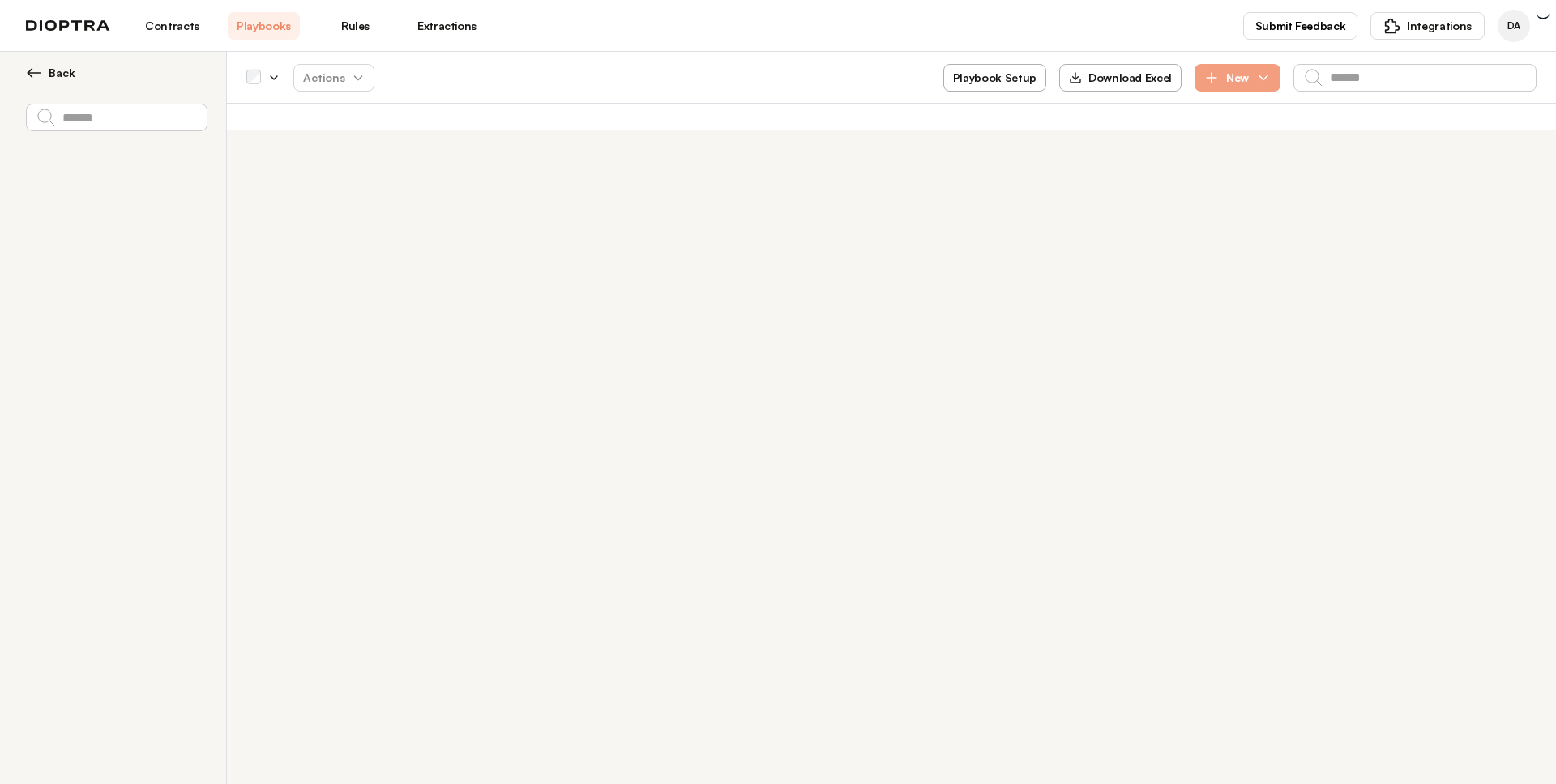 type on "*" 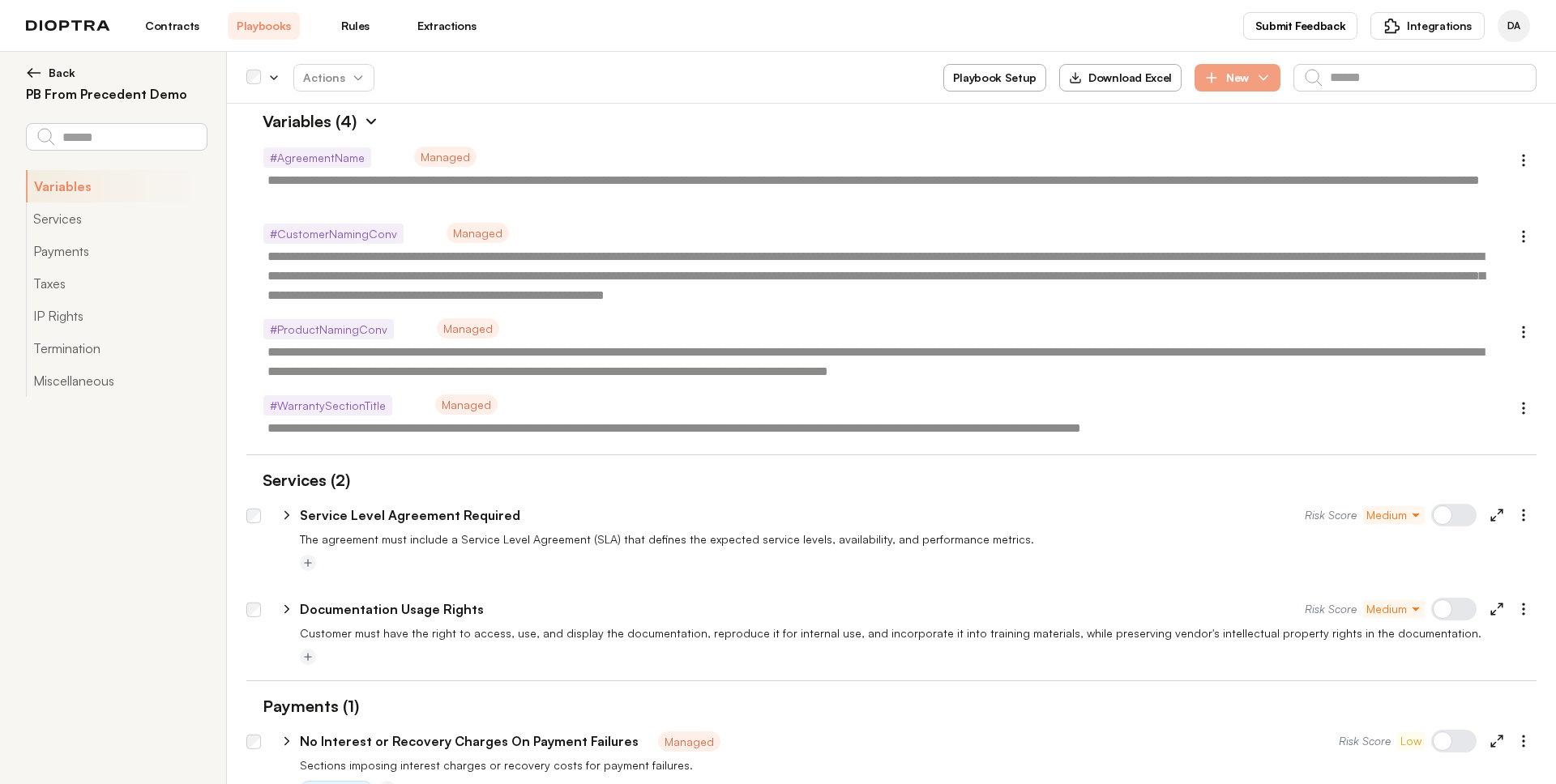 scroll, scrollTop: 0, scrollLeft: 0, axis: both 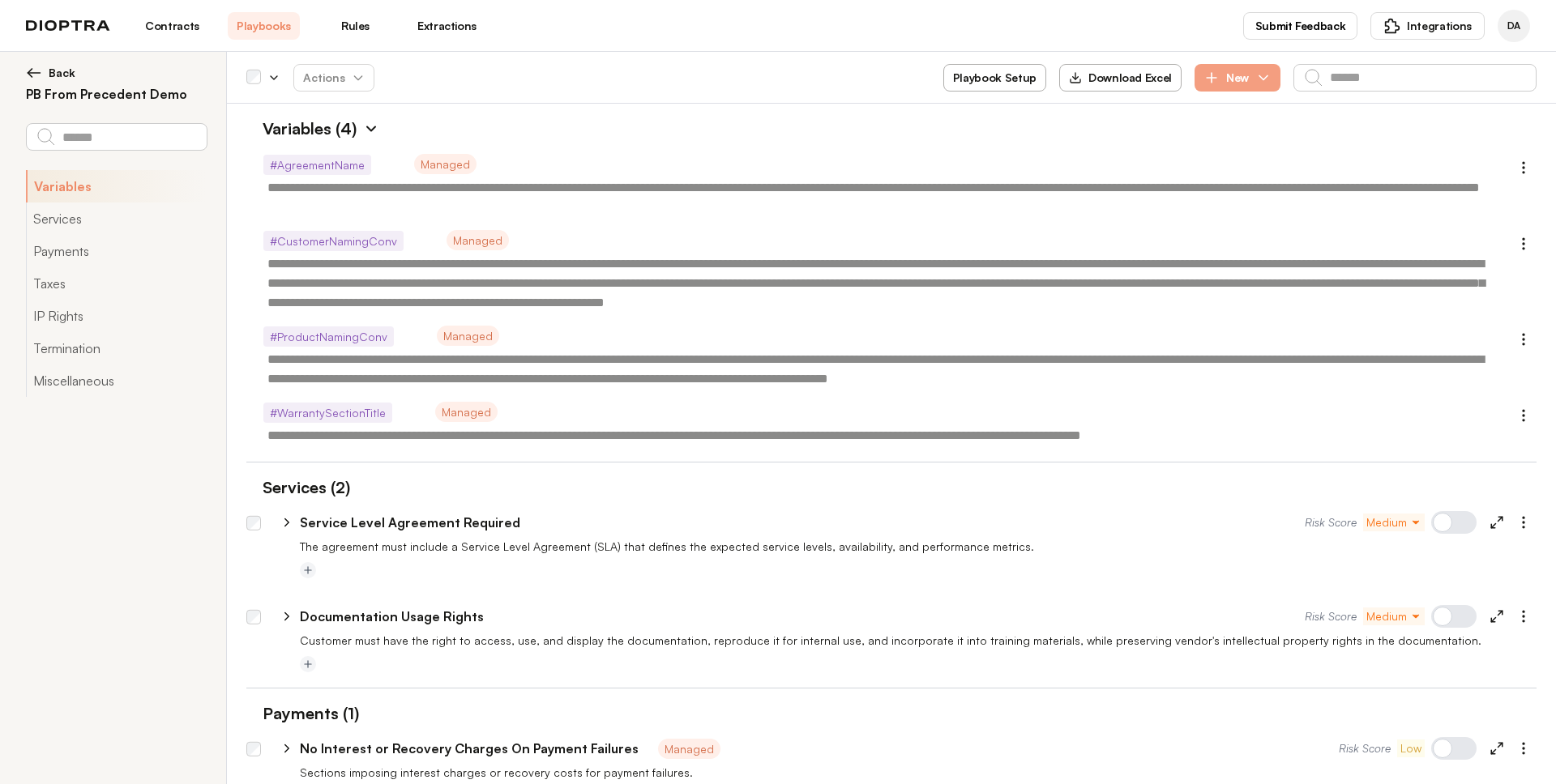 click on "Playbook Setup" at bounding box center (994, 78) 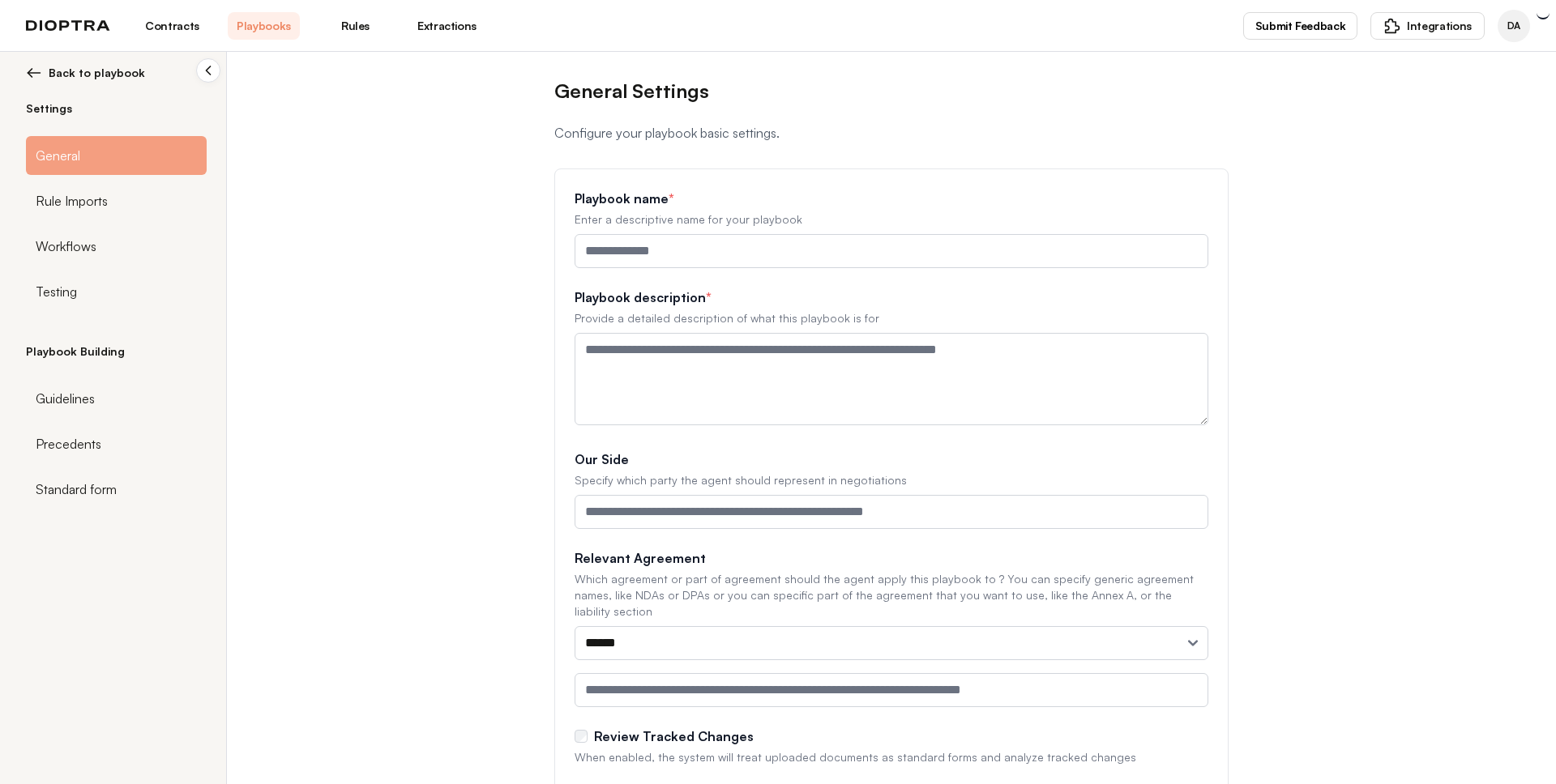 type on "**********" 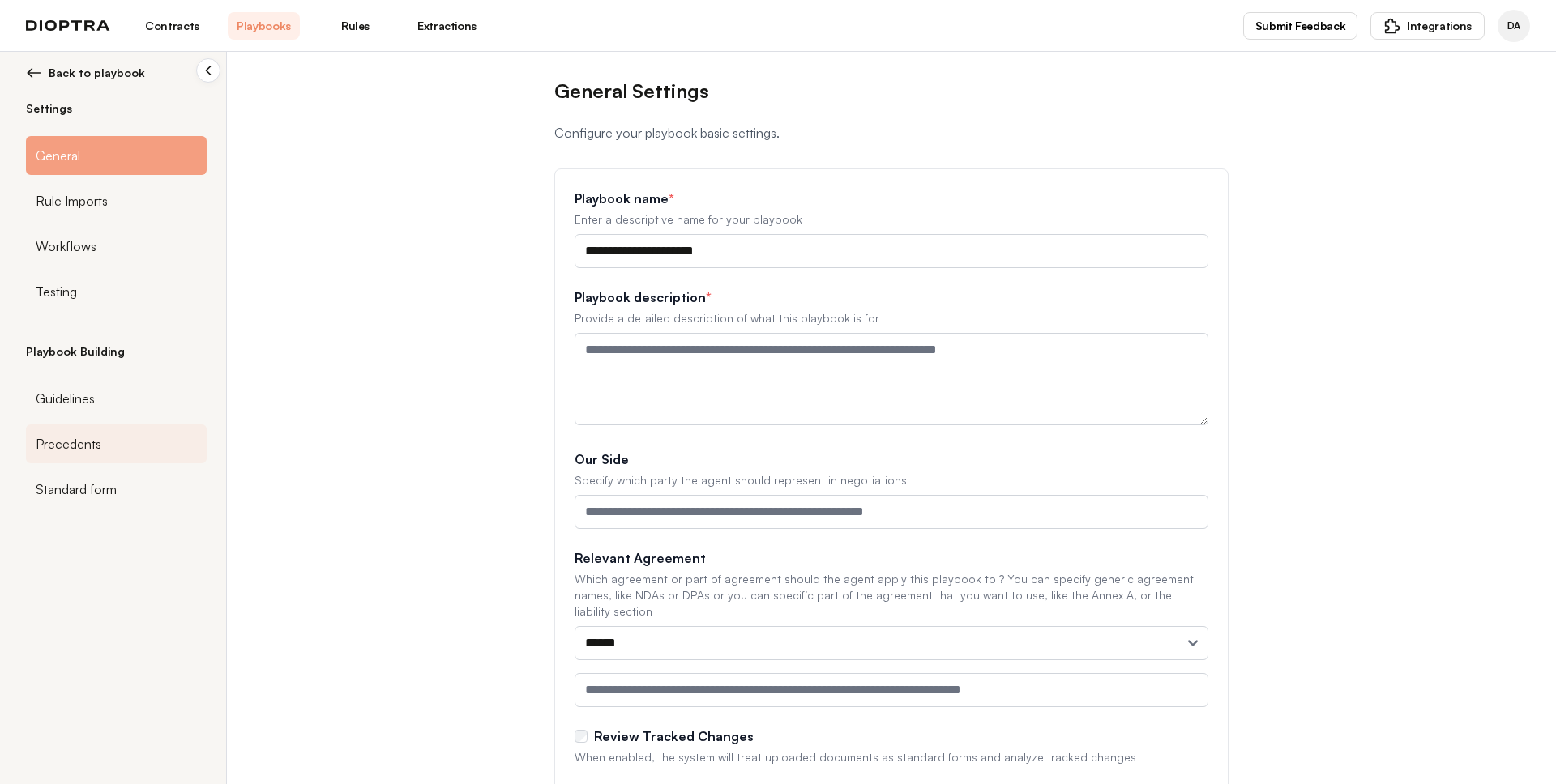 click on "Precedents" at bounding box center [68, 444] 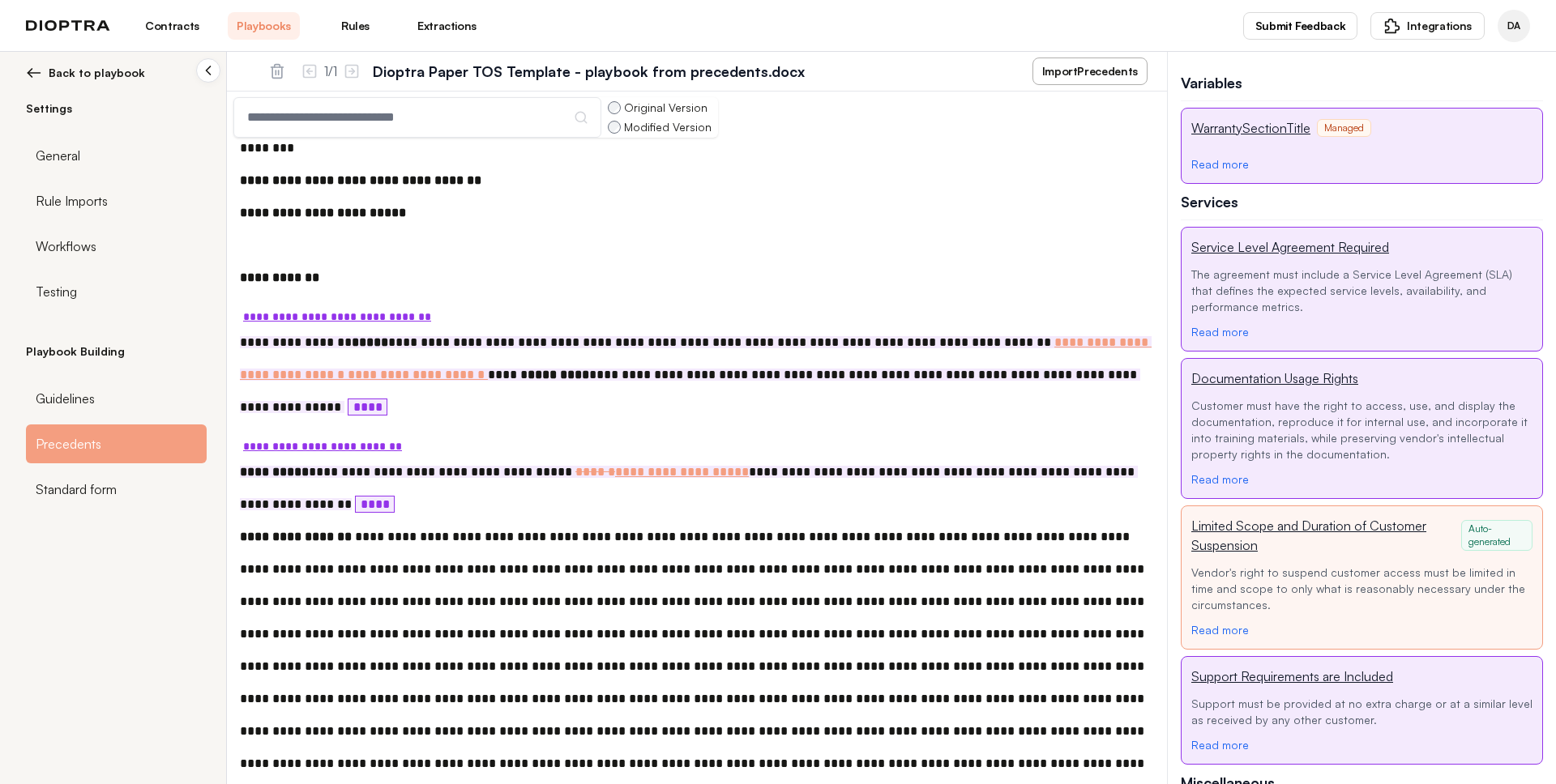 scroll, scrollTop: 1156, scrollLeft: 0, axis: vertical 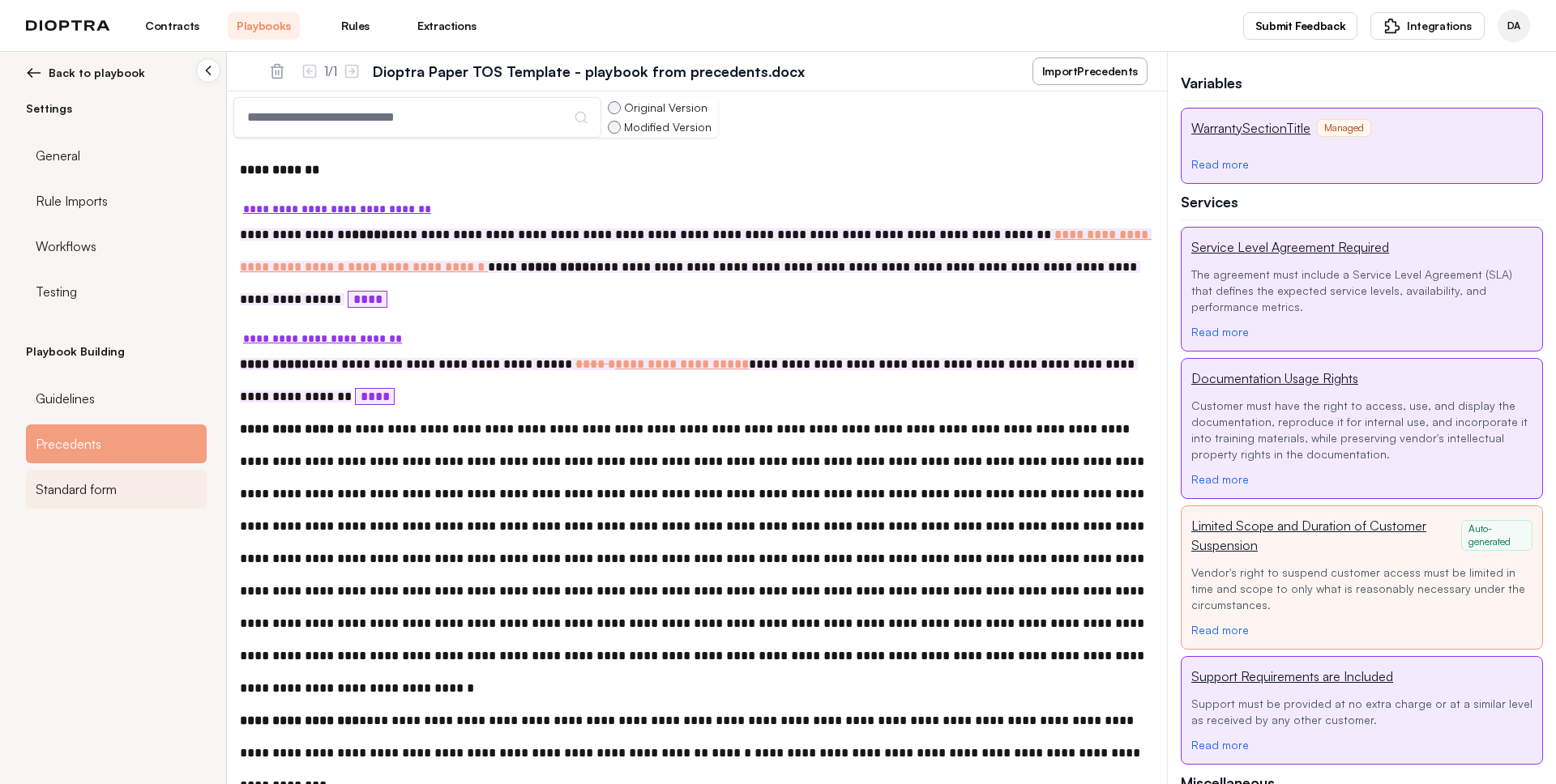 click on "Standard form" at bounding box center (76, 489) 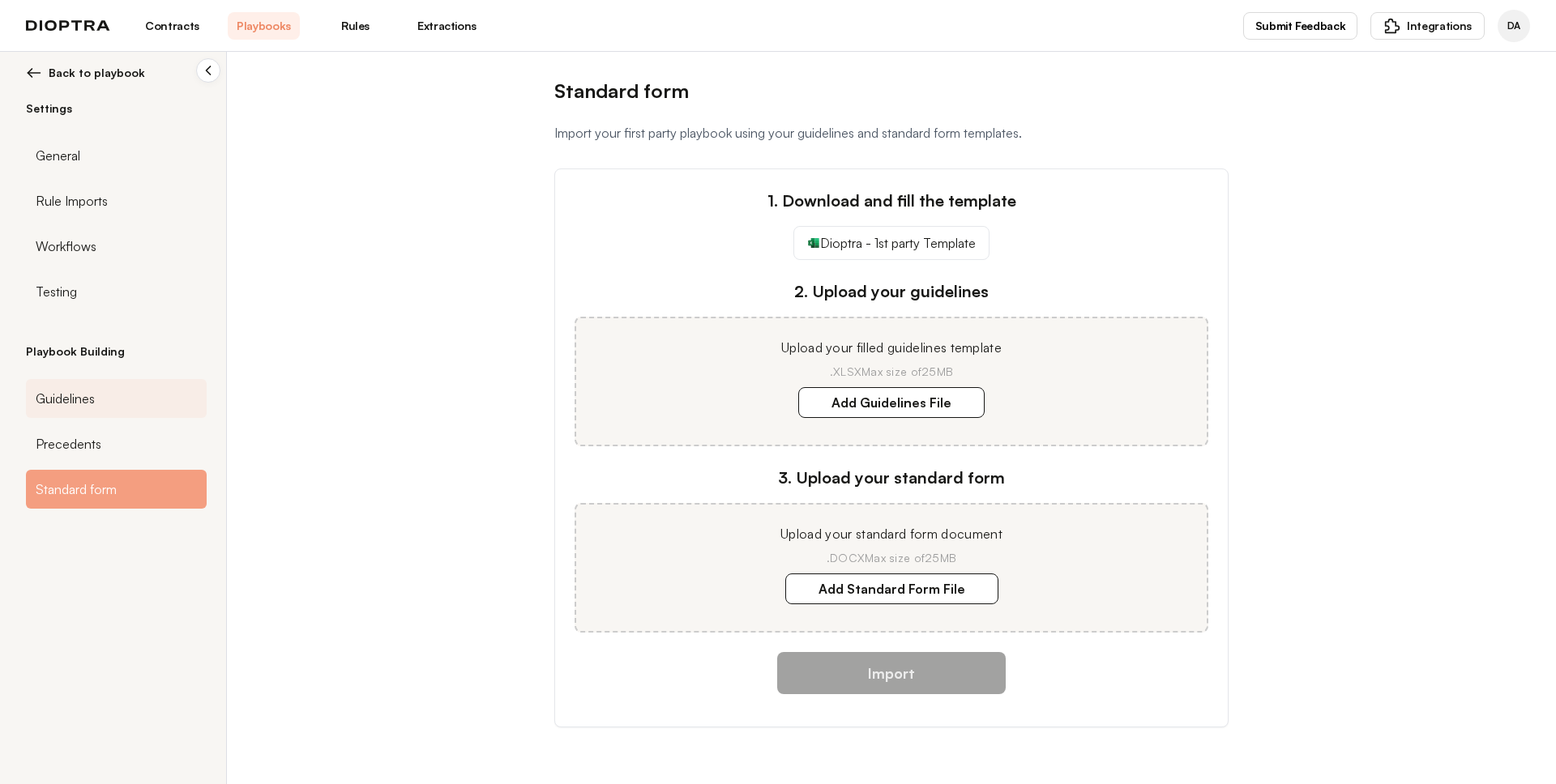 click on "Guidelines" at bounding box center [65, 398] 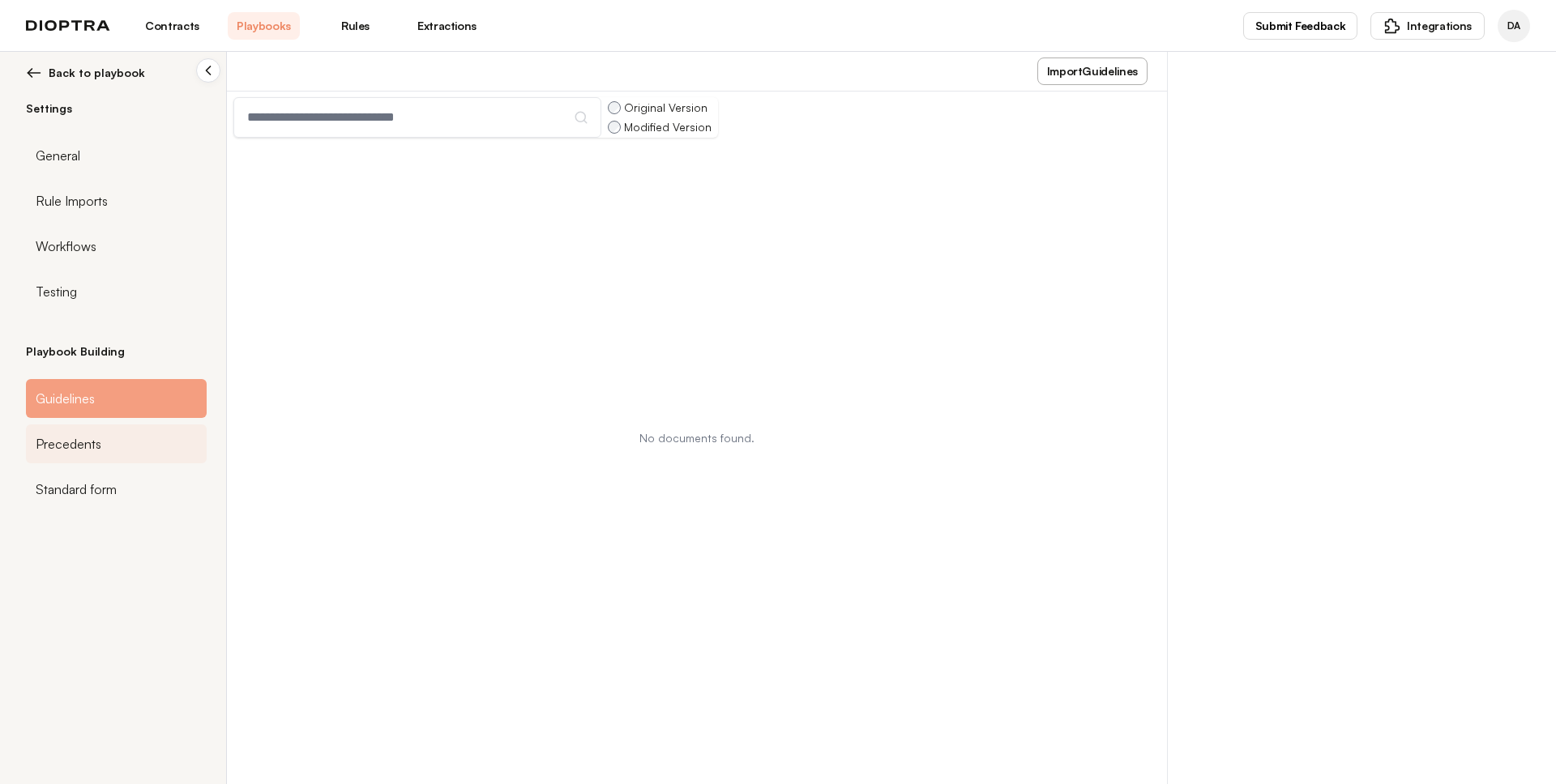 click on "Precedents" at bounding box center [116, 444] 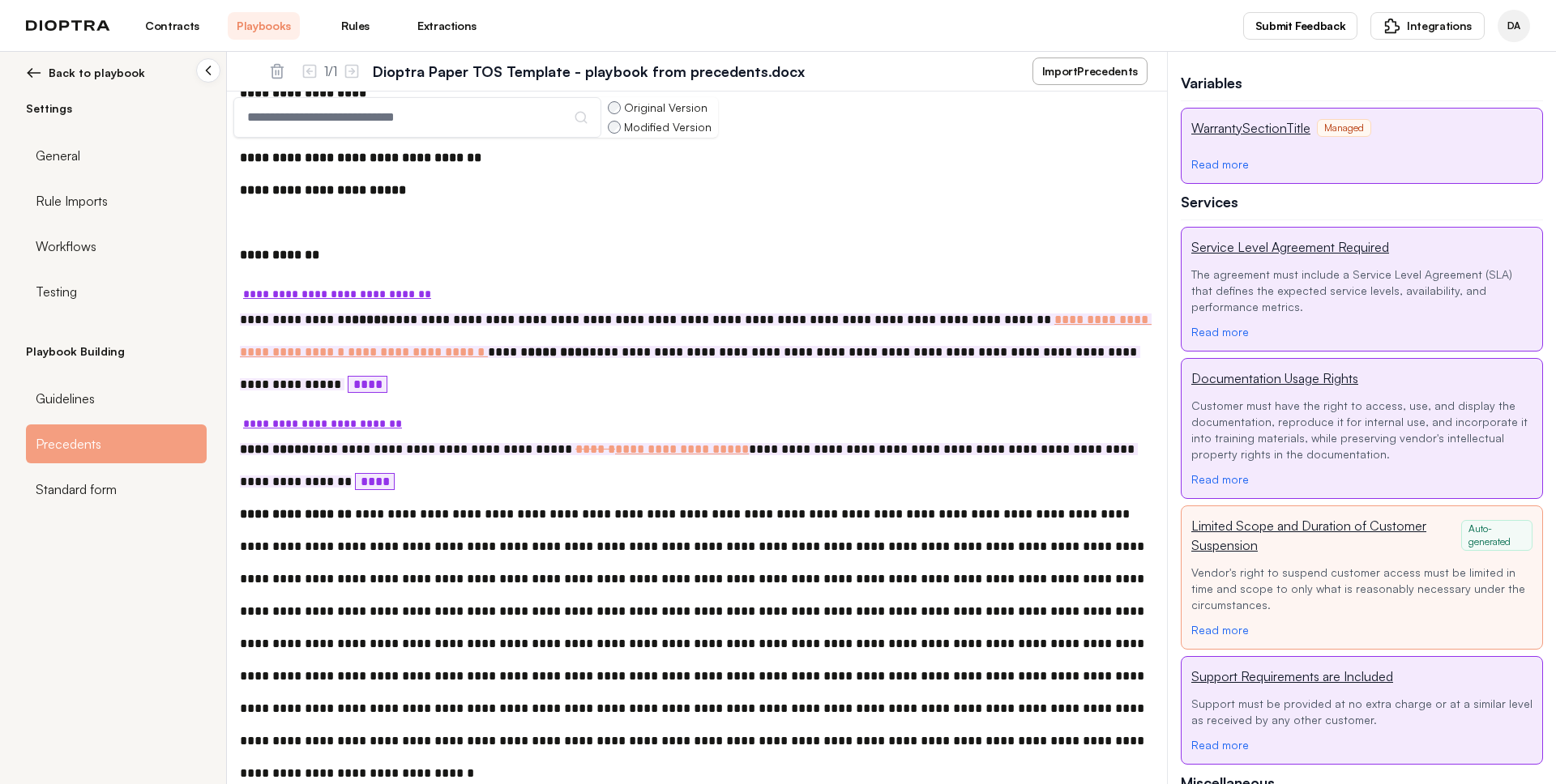 scroll, scrollTop: 1072, scrollLeft: 0, axis: vertical 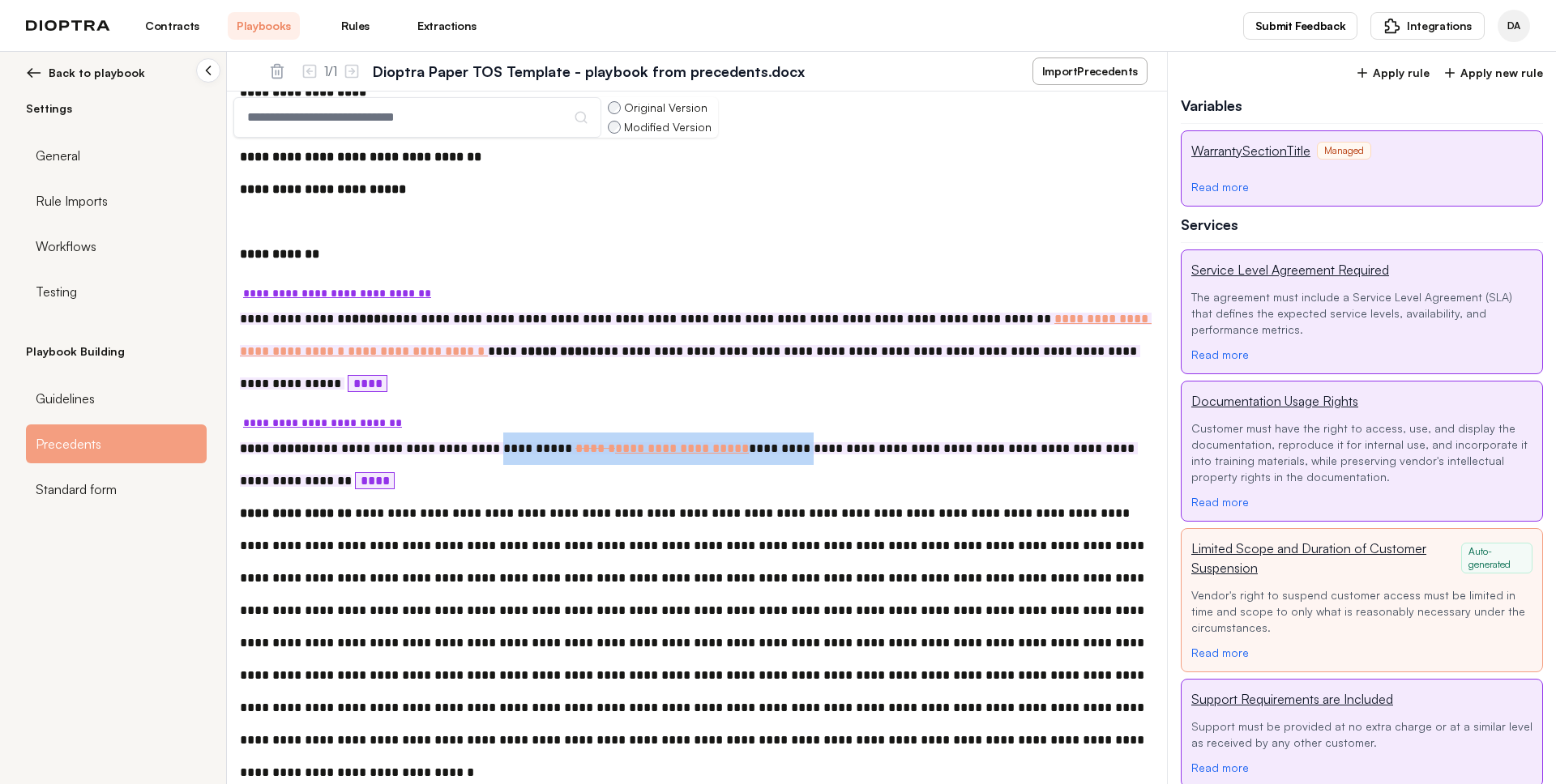 drag, startPoint x: 495, startPoint y: 415, endPoint x: 771, endPoint y: 419, distance: 276.02898 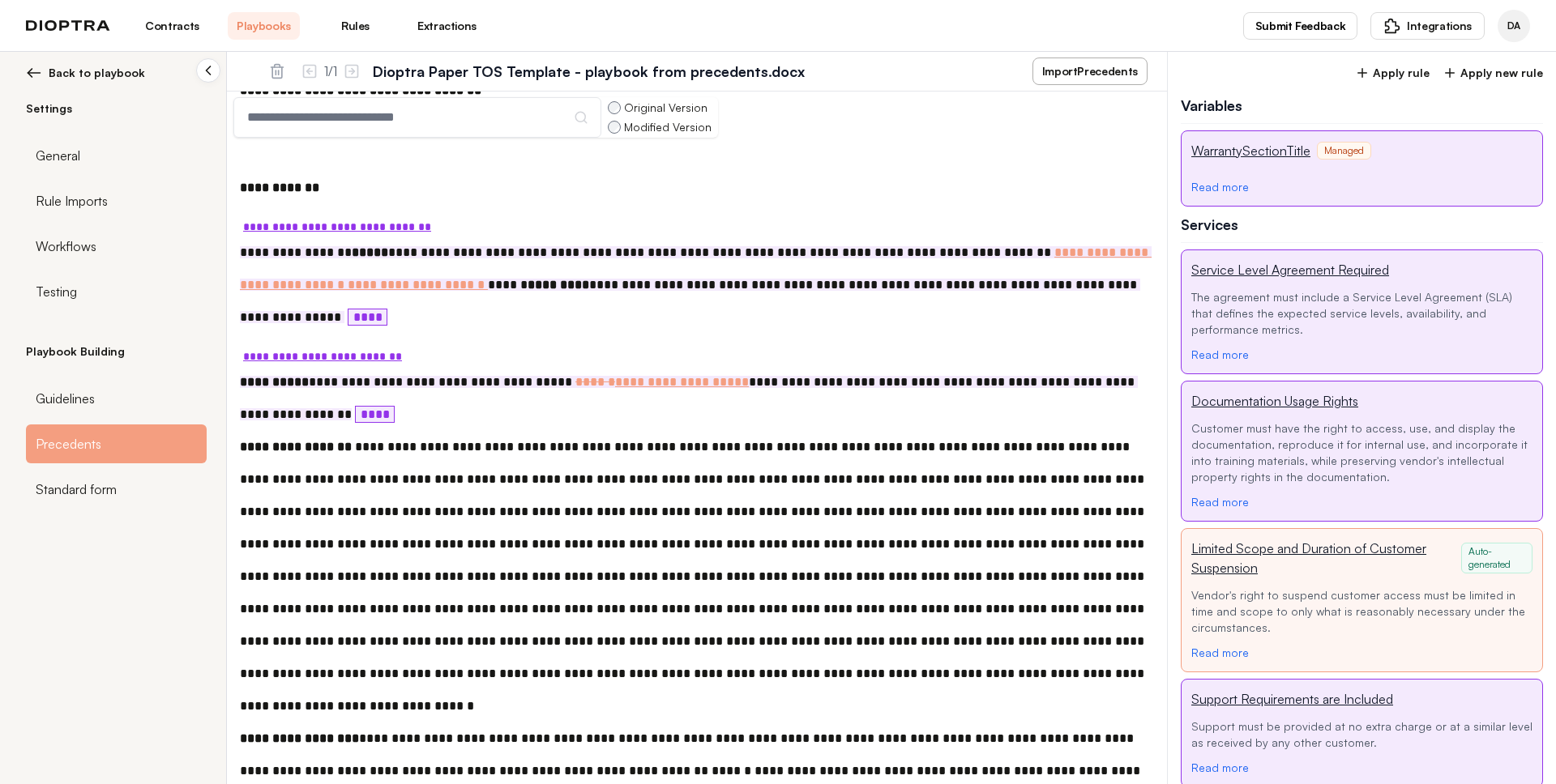 scroll, scrollTop: 1141, scrollLeft: 0, axis: vertical 